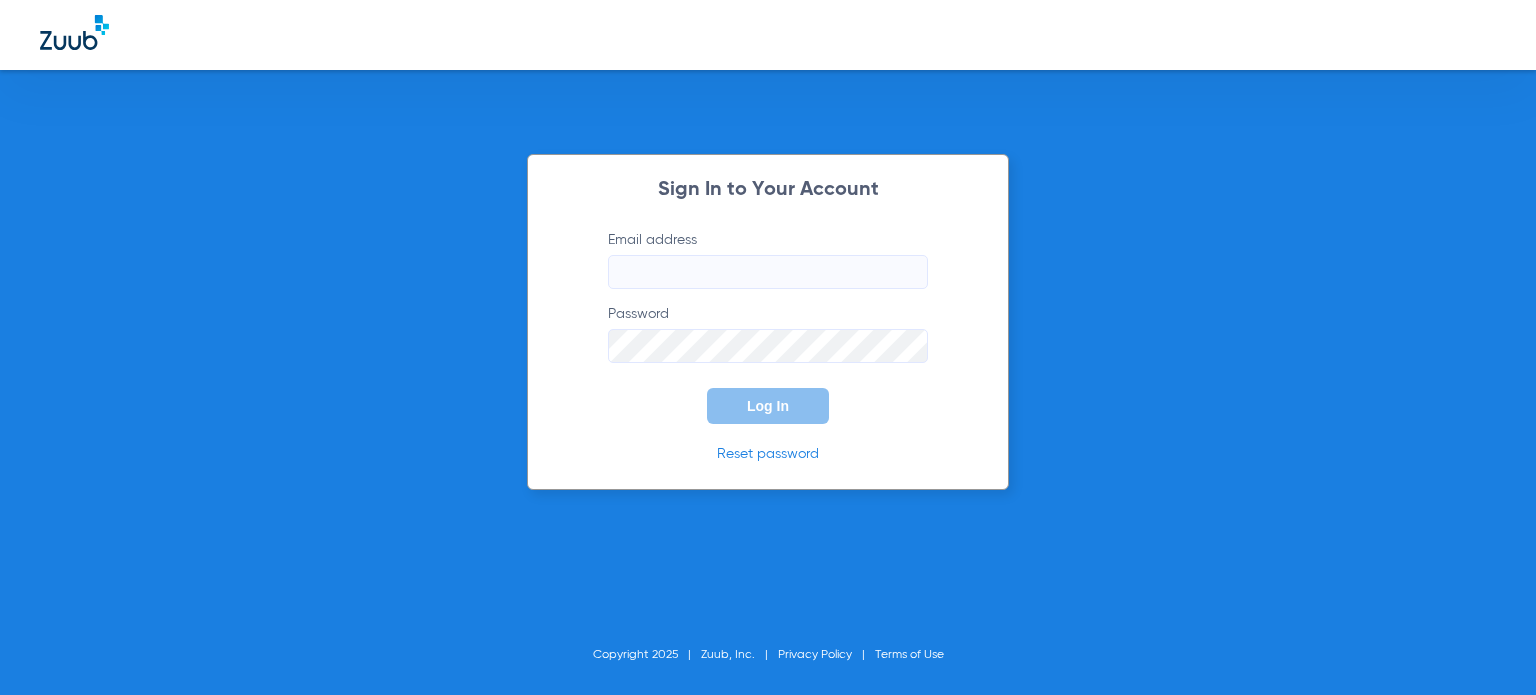 click on "Email address" 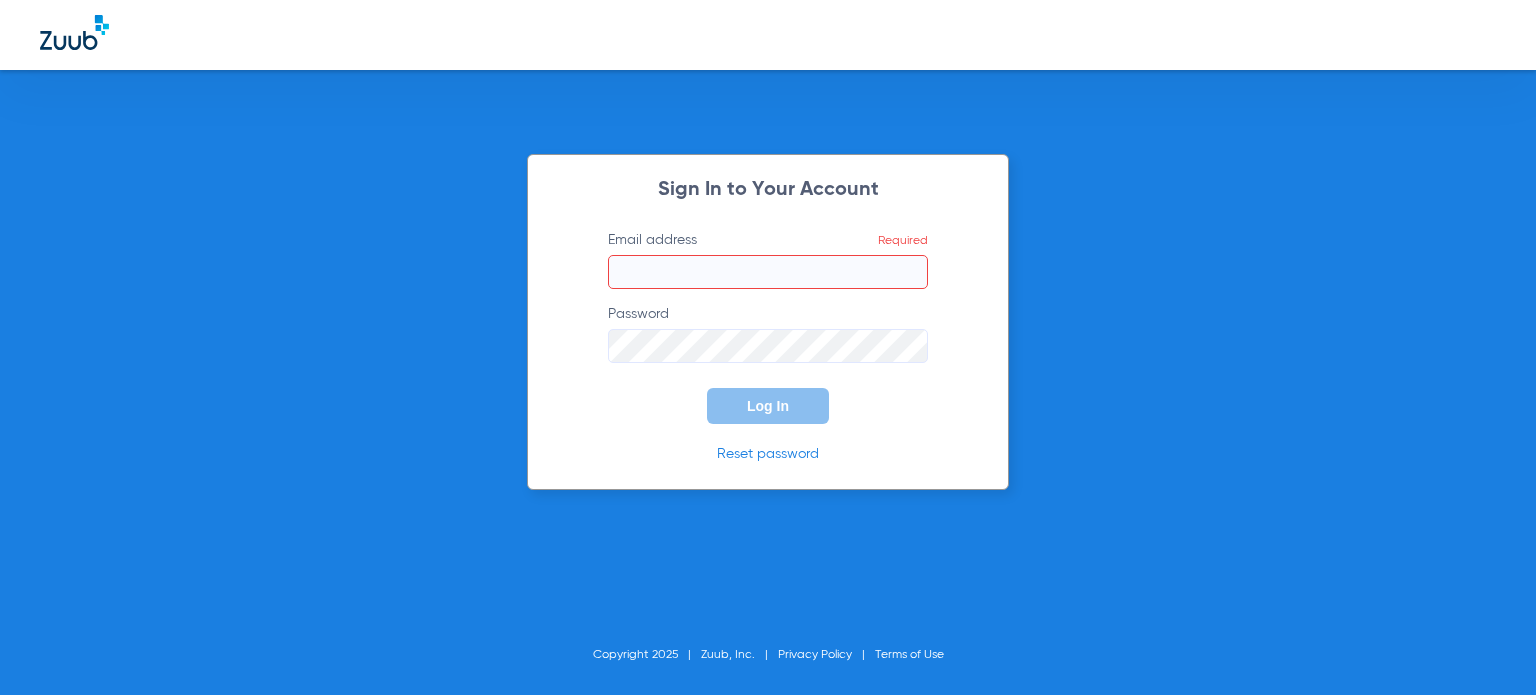 click on "Email address  Required" 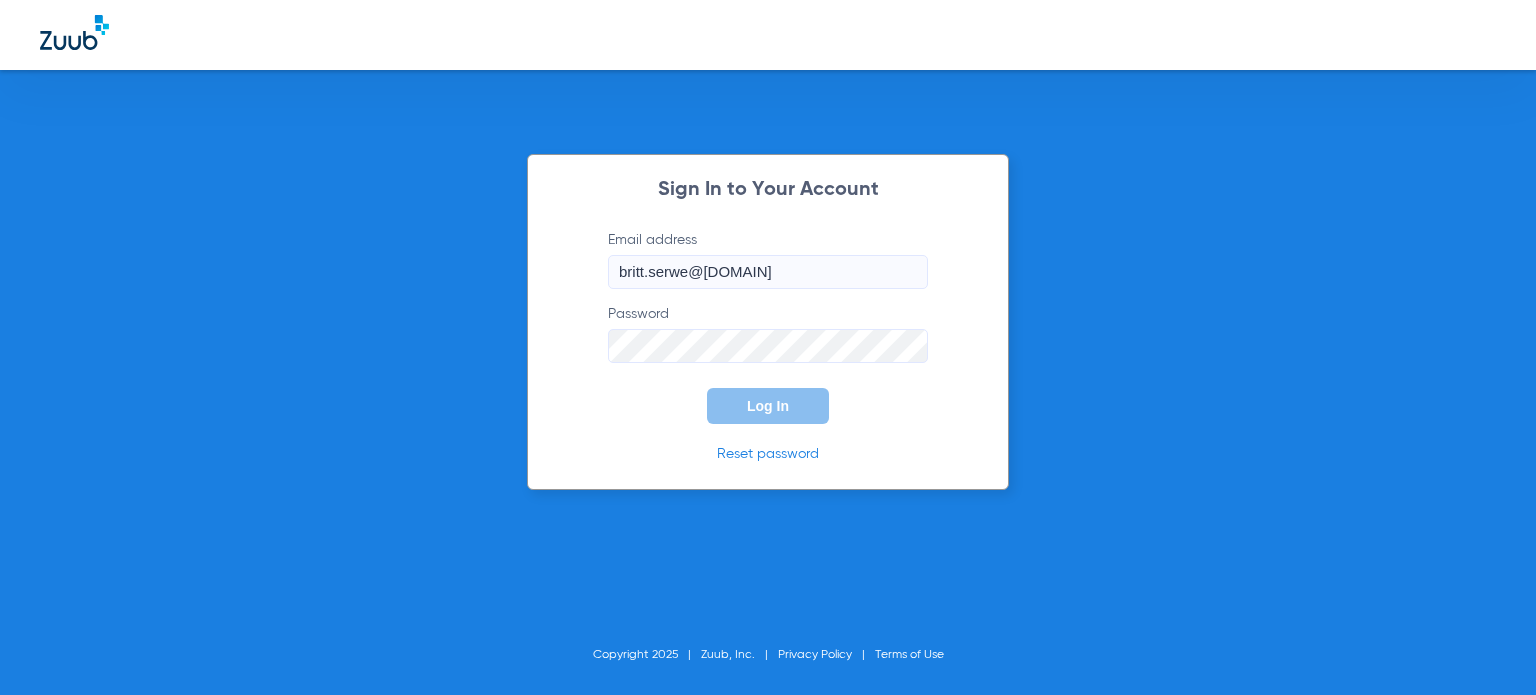 type on "britt.serwe@[DOMAIN]" 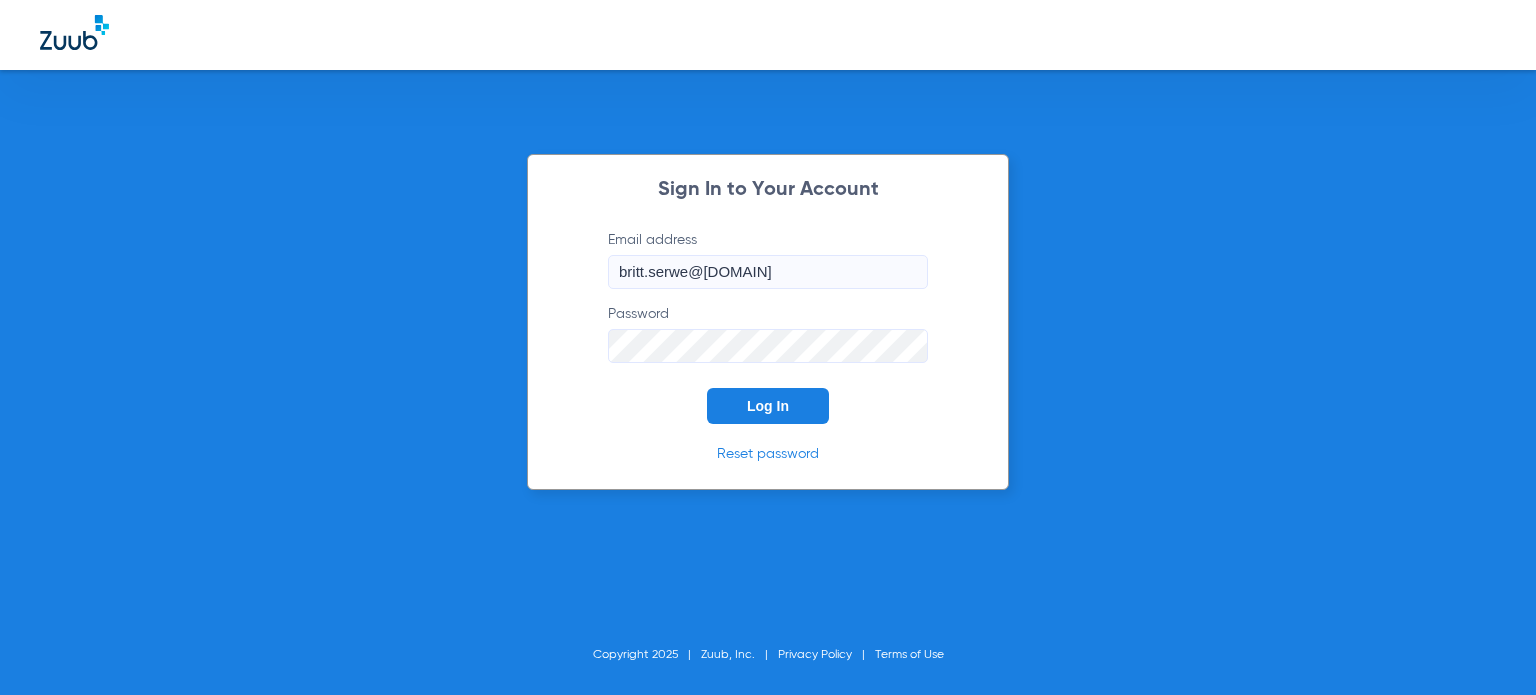 click on "Log In" 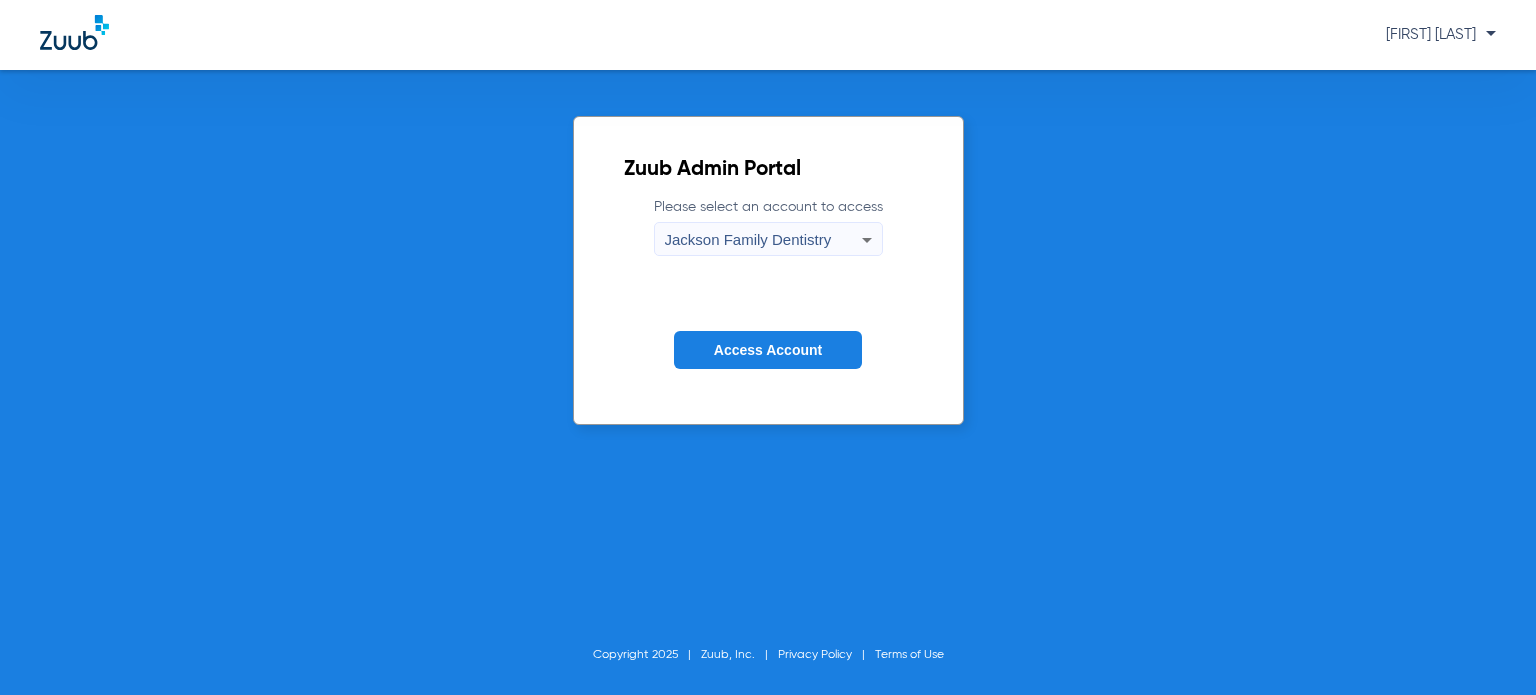 click on "Jackson Family Dentistry" at bounding box center (748, 239) 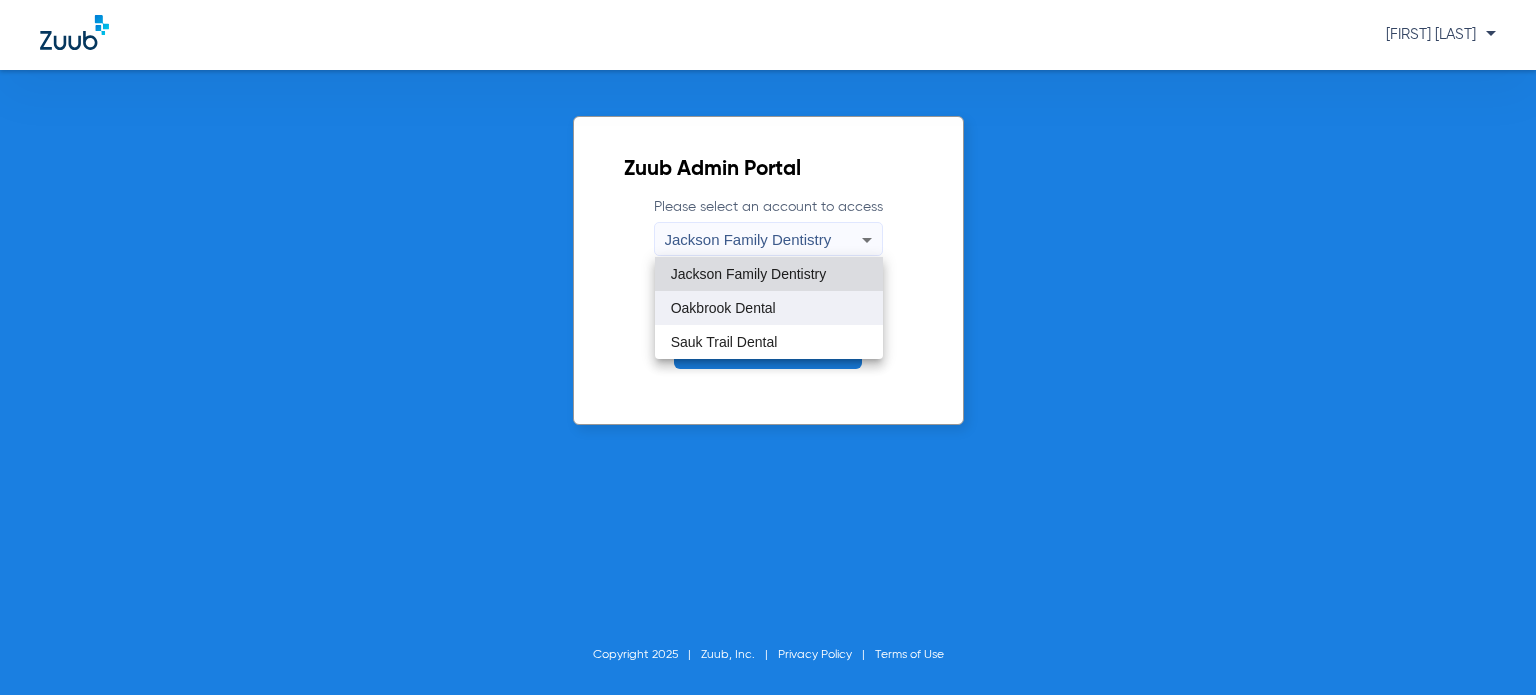 click on "Oakbrook Dental" at bounding box center [723, 308] 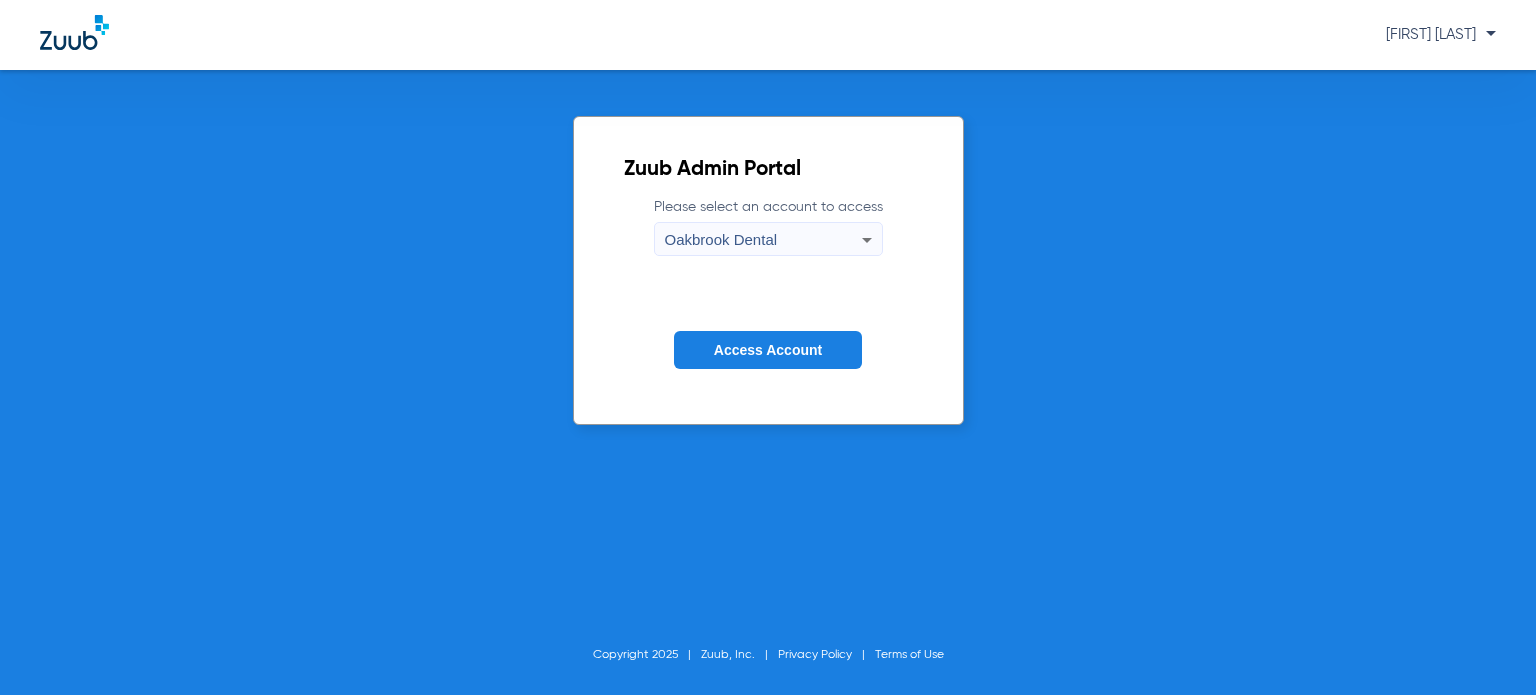 click on "Access Account" 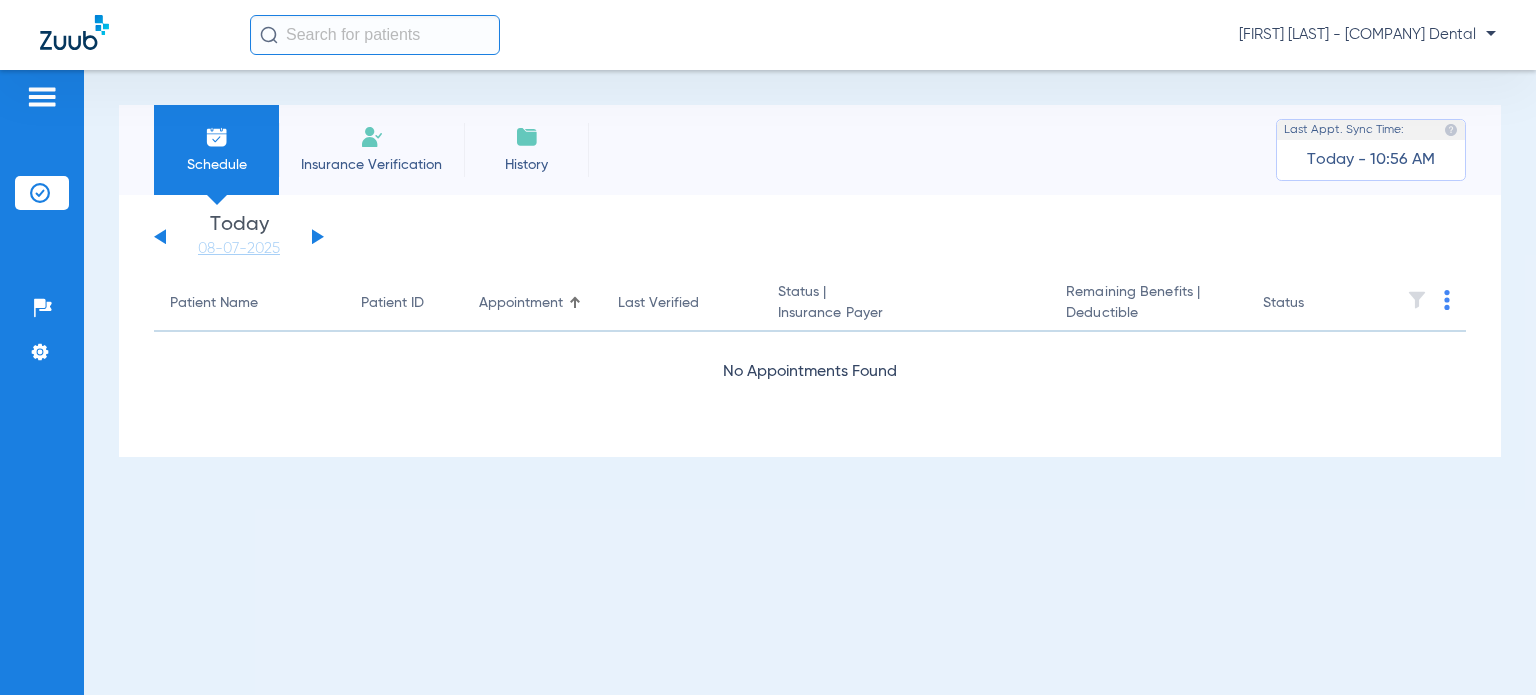 click on "Tuesday   06-03-2025   Wednesday   06-04-2025   Thursday   06-05-2025   Friday   06-06-2025   Saturday   06-07-2025   Sunday   06-08-2025   Monday   06-09-2025   Tuesday   06-10-2025   Wednesday   06-11-2025   Thursday   06-12-2025   Friday   06-13-2025   Saturday   06-14-2025   Sunday   06-15-2025   Monday   06-16-2025   Tuesday   06-17-2025   Wednesday   06-18-2025   Thursday   06-19-2025   Friday   06-20-2025   Saturday   06-21-2025   Sunday   06-22-2025   Monday   06-23-2025   Tuesday   06-24-2025   Wednesday   06-25-2025   Thursday   06-26-2025   Friday   06-27-2025   Saturday   06-28-2025   Sunday   06-29-2025   Monday   06-30-2025   Tuesday   07-01-2025   Wednesday   07-02-2025   Thursday   07-03-2025   Friday   07-04-2025   Saturday   07-05-2025   Sunday   07-06-2025   Monday   07-07-2025   Tuesday   07-08-2025   Wednesday   07-09-2025   Thursday   07-10-2025   Friday   07-11-2025   Saturday   07-12-2025   Sunday   07-13-2025   Monday   07-14-2025   Tuesday   07-15-2025   Wednesday   07-16-2025" 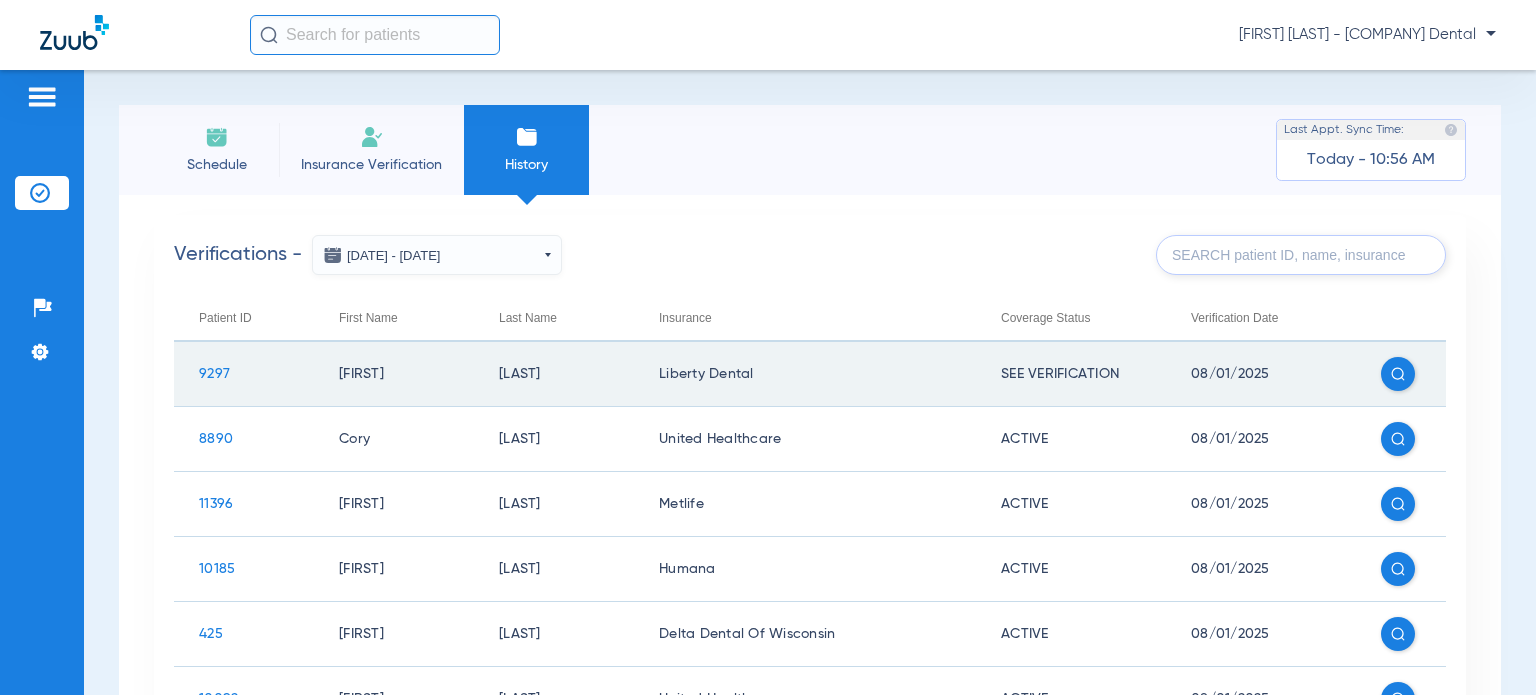 click on "9297" 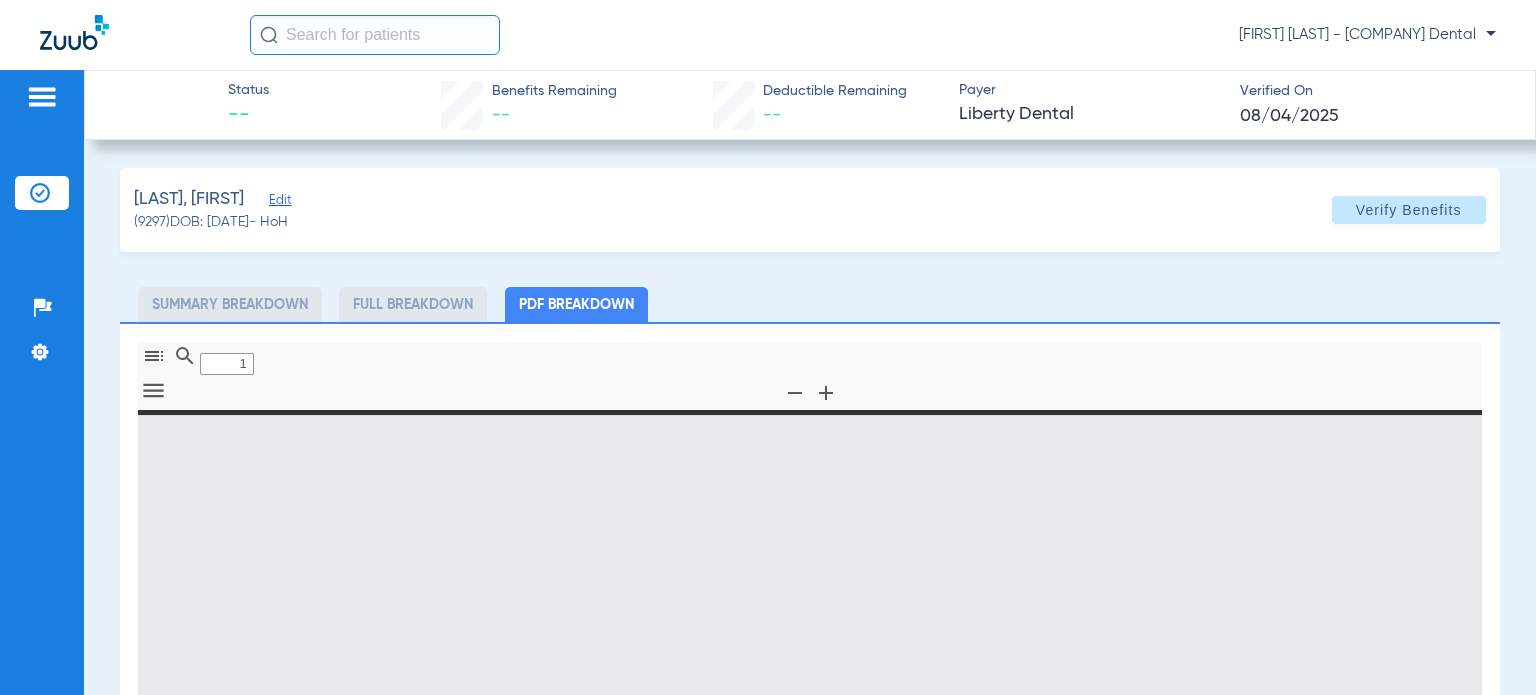 type on "0" 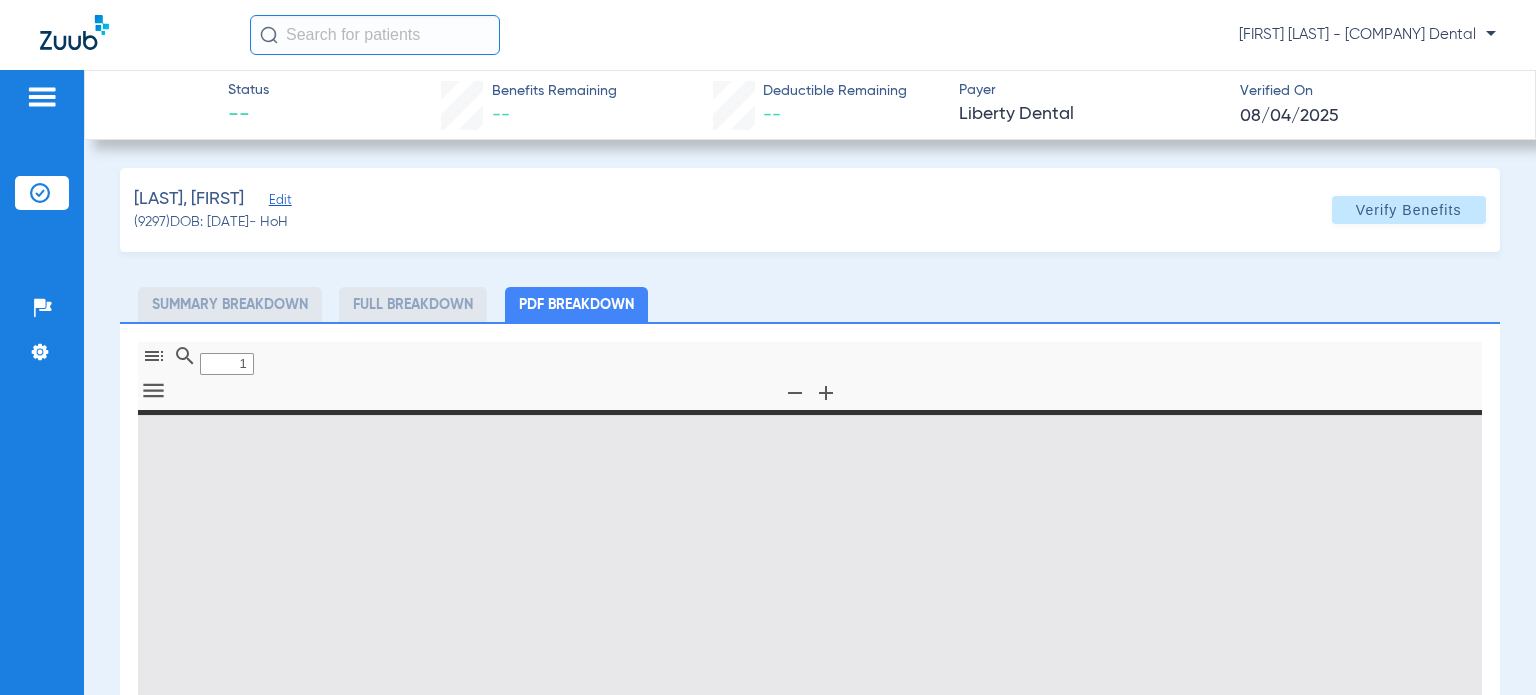 select on "page-width" 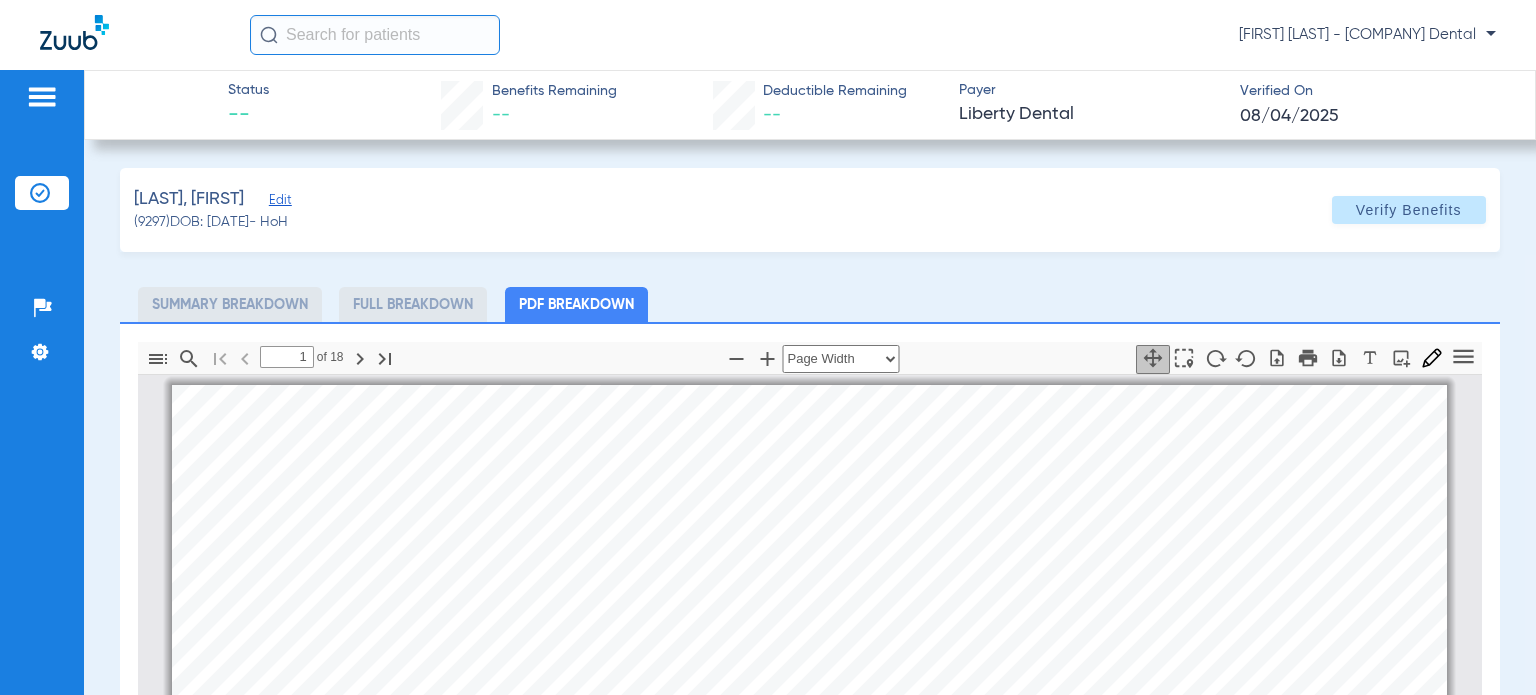 scroll, scrollTop: 10, scrollLeft: 0, axis: vertical 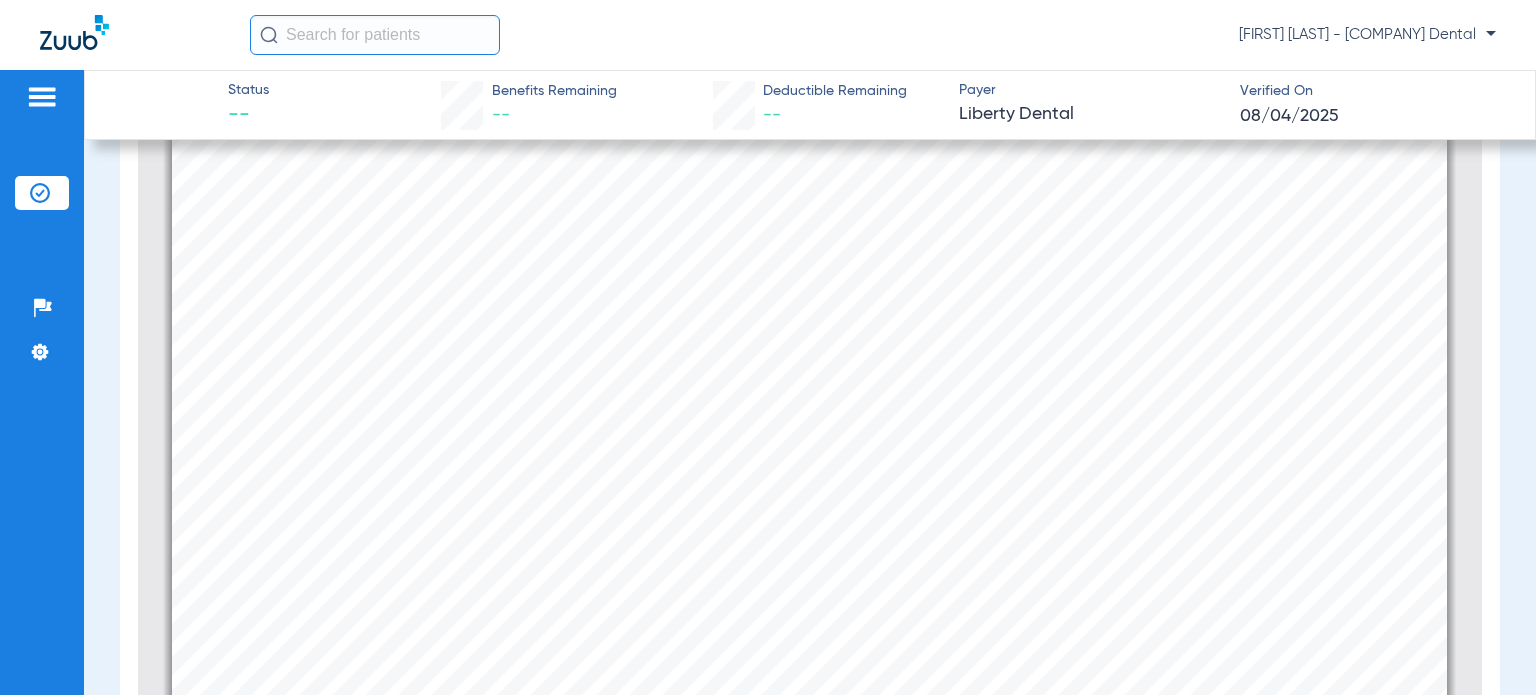 click on "Eligibility Status - [LAST], [FIRST] (382W12414-01) Member is eligible for services on [DATE] from Reema Patel  Member Information MARY KREAGER Member Number 382W12414-01 Date of Birth [DATE] PCP PCP Office Effective Date [DATE] Expiration Date [DATE] Status   Eligible" at bounding box center [809, 514] 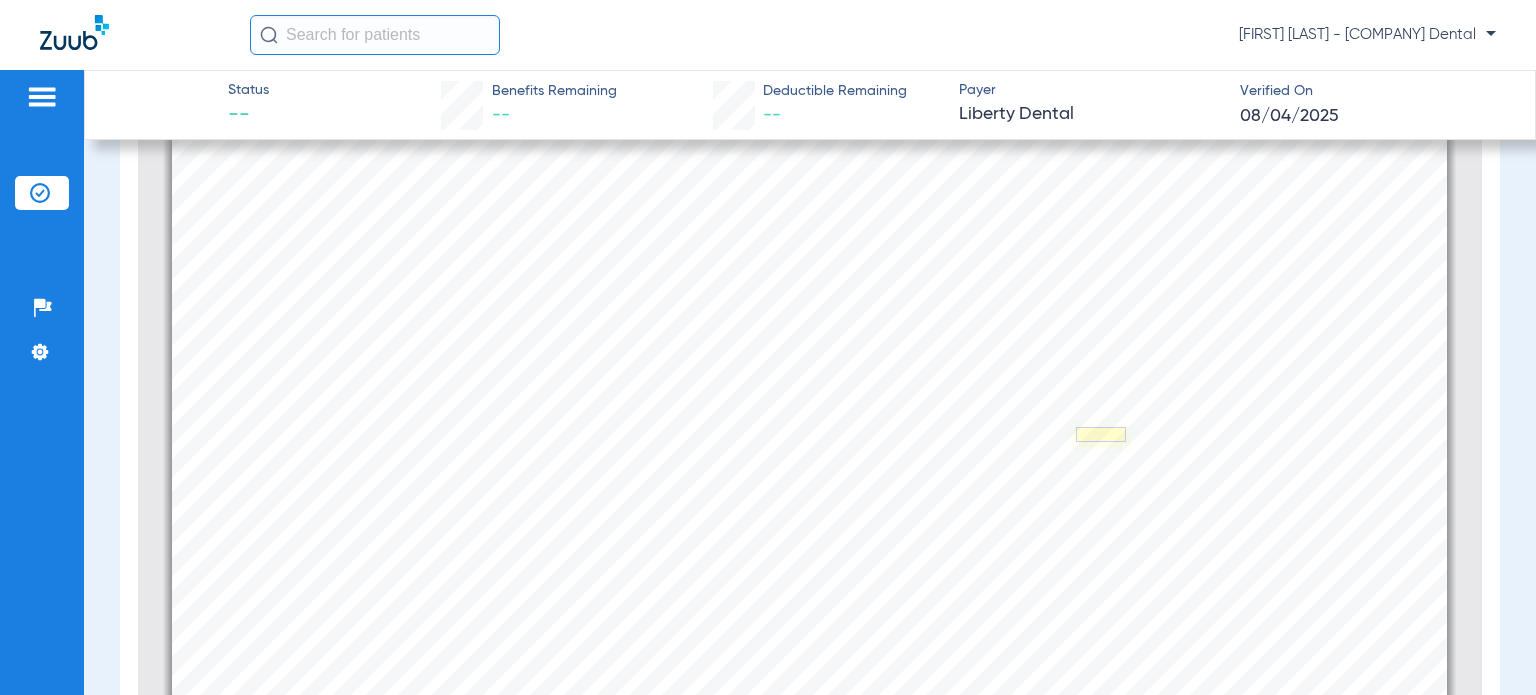 click at bounding box center (1101, 434) 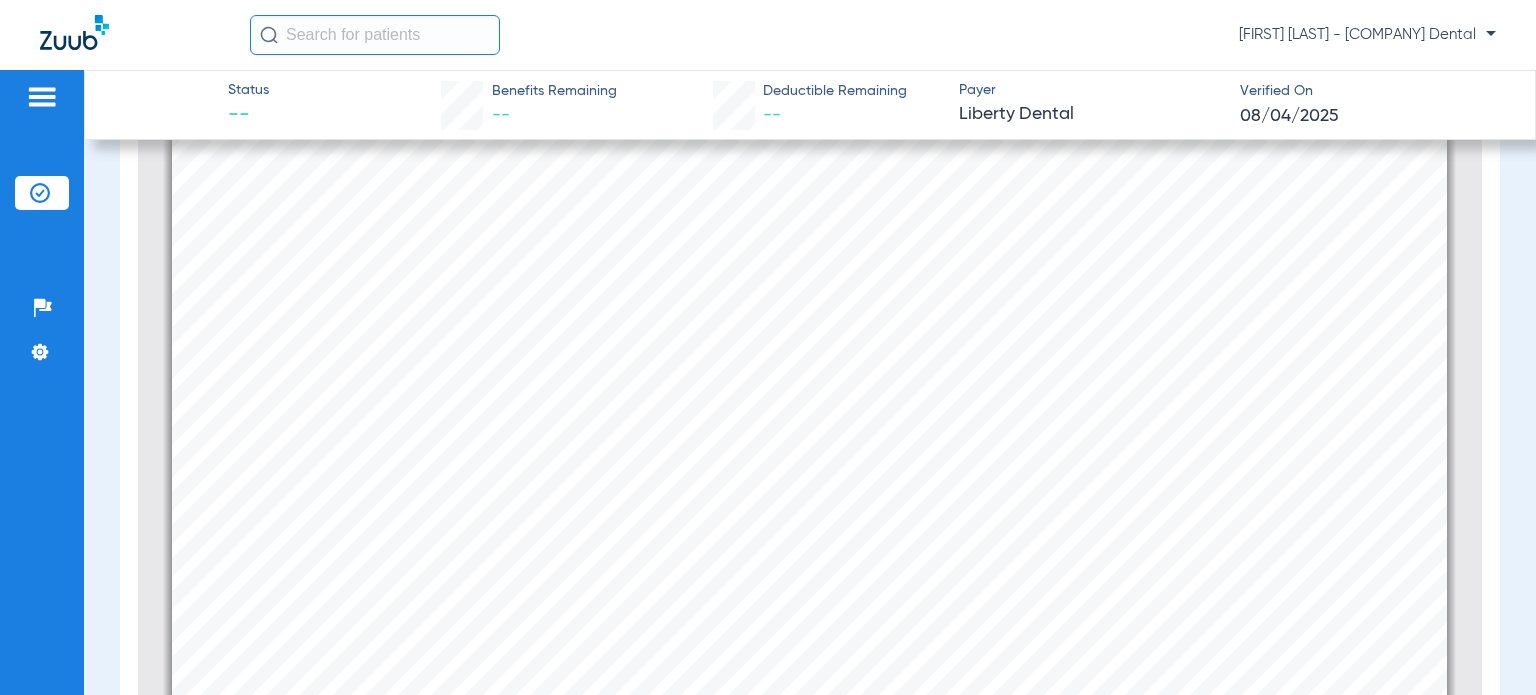 click on "Eligibility Status - [LAST], [FIRST] (382W12414-01) Member is eligible for services on [DATE] from Reema Patel  Member Information MARY KREAGER Member Number 382W12414-01 Date of Birth [DATE] PCP PCP Office Effective Date [DATE] Expiration Date [DATE] Status   Eligible" at bounding box center (809, 514) 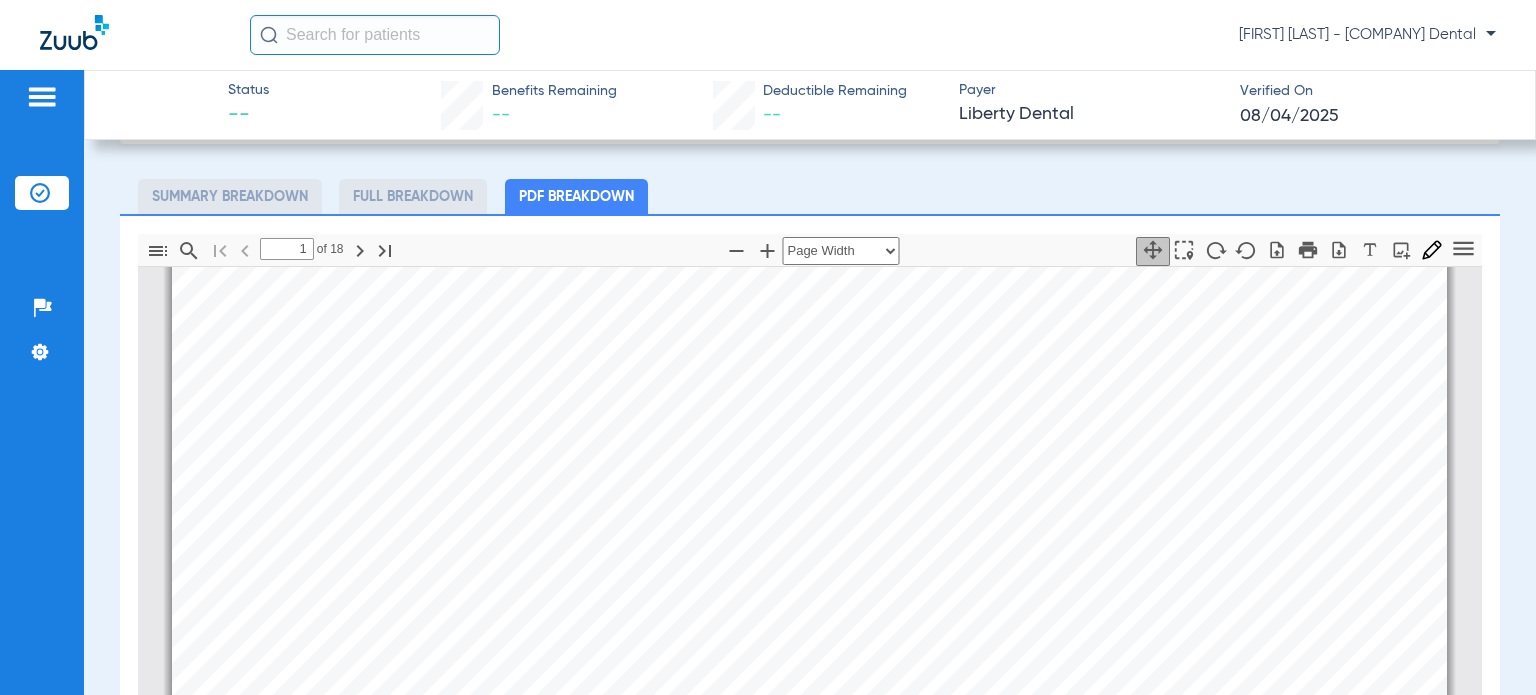 scroll, scrollTop: 108, scrollLeft: 0, axis: vertical 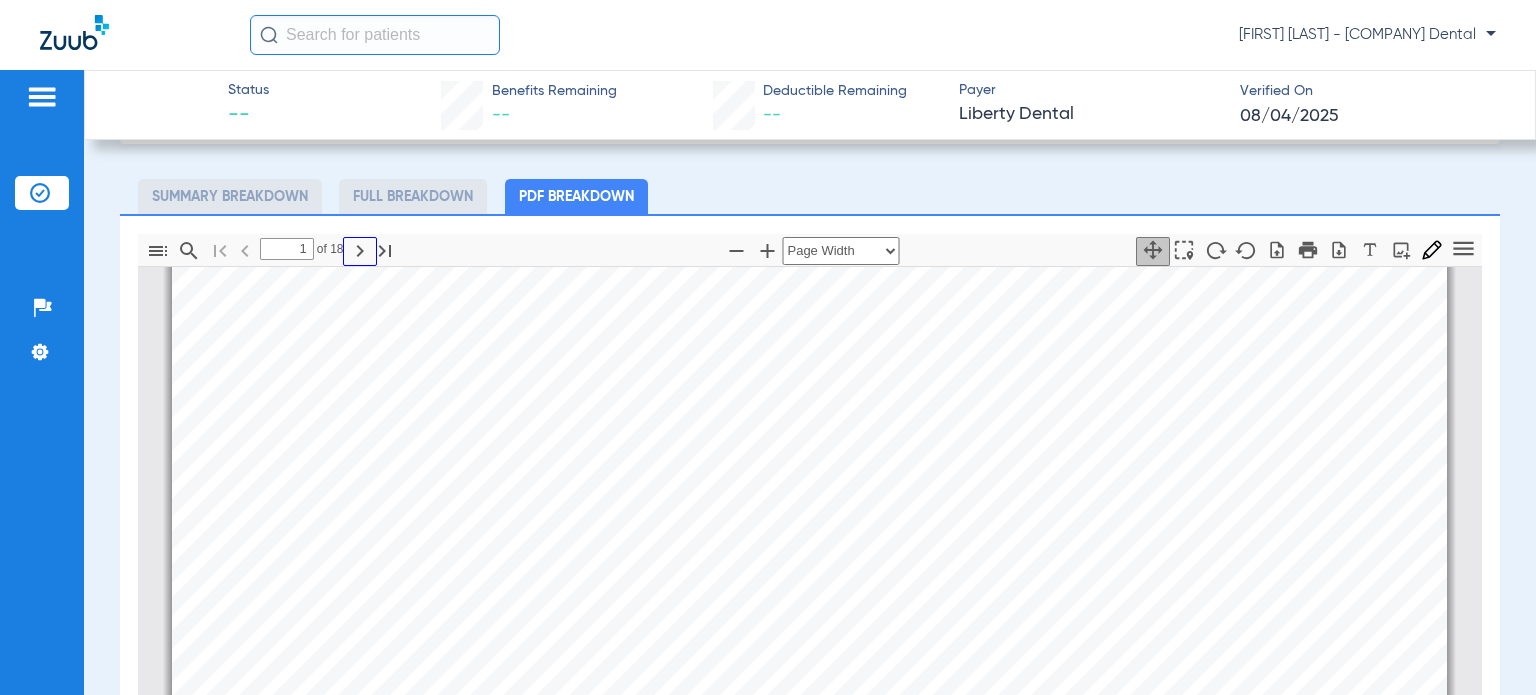click 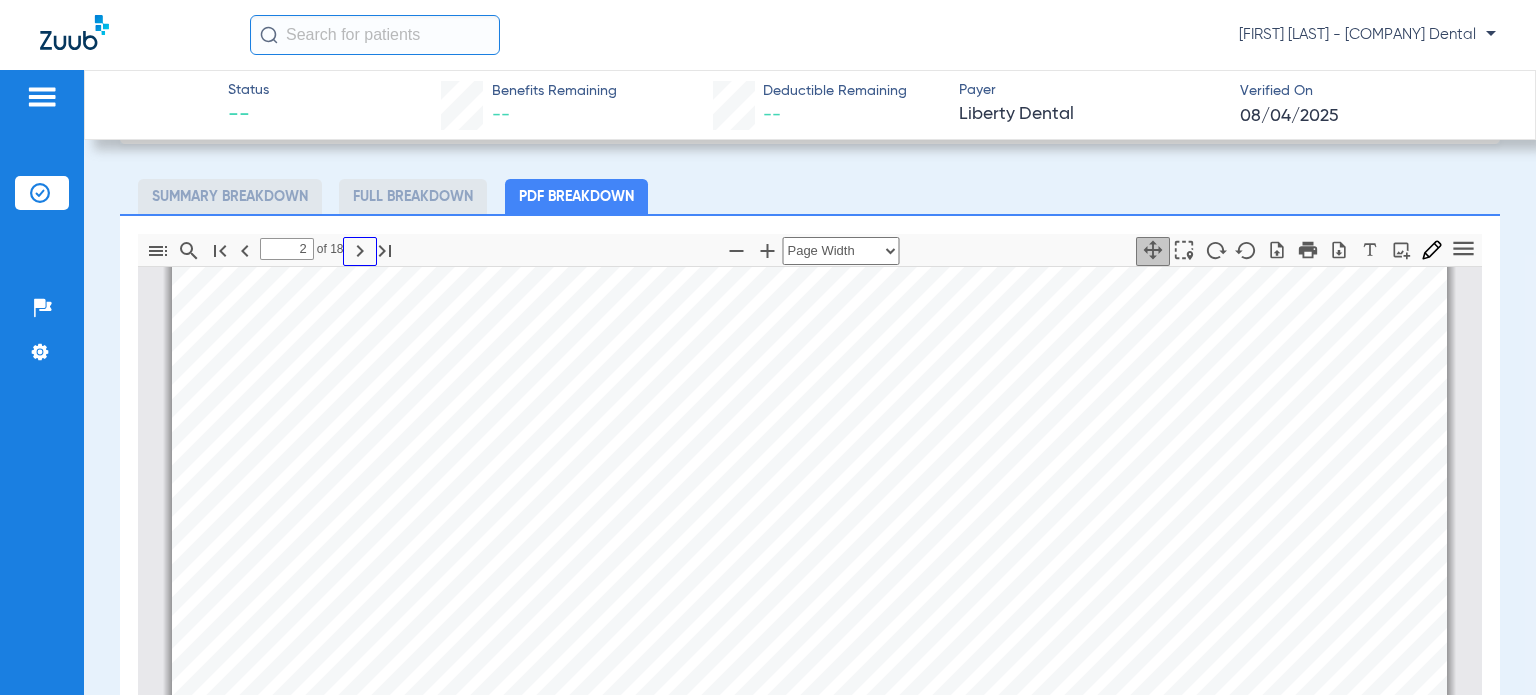 scroll, scrollTop: 923, scrollLeft: 0, axis: vertical 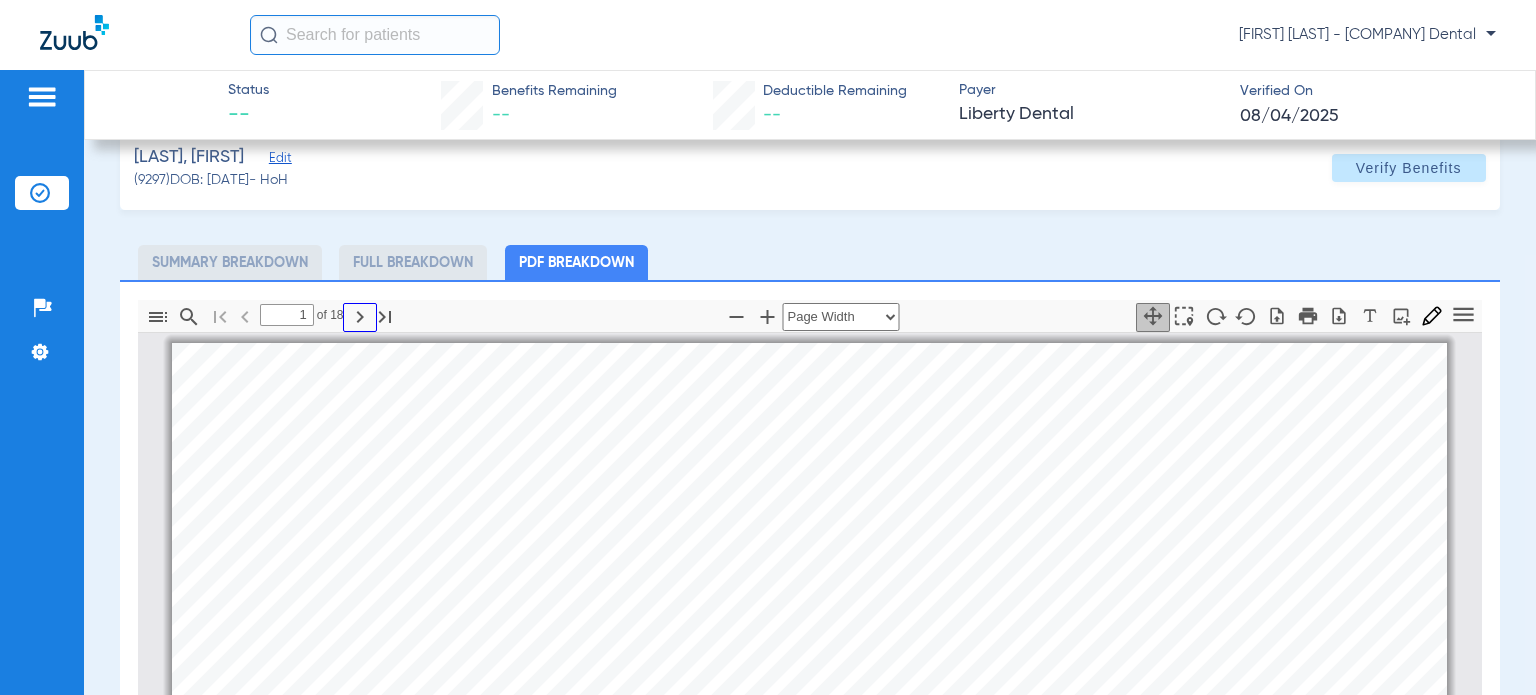 click 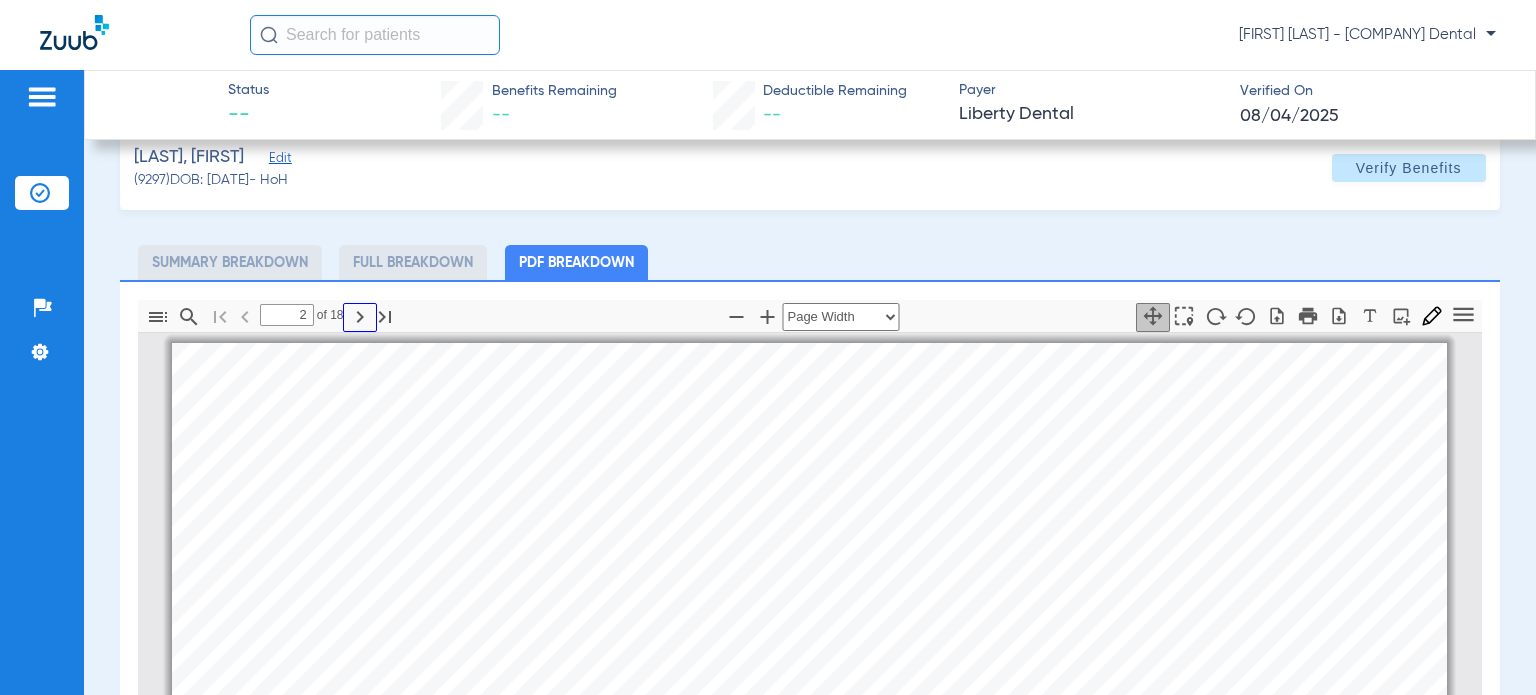 scroll, scrollTop: 923, scrollLeft: 0, axis: vertical 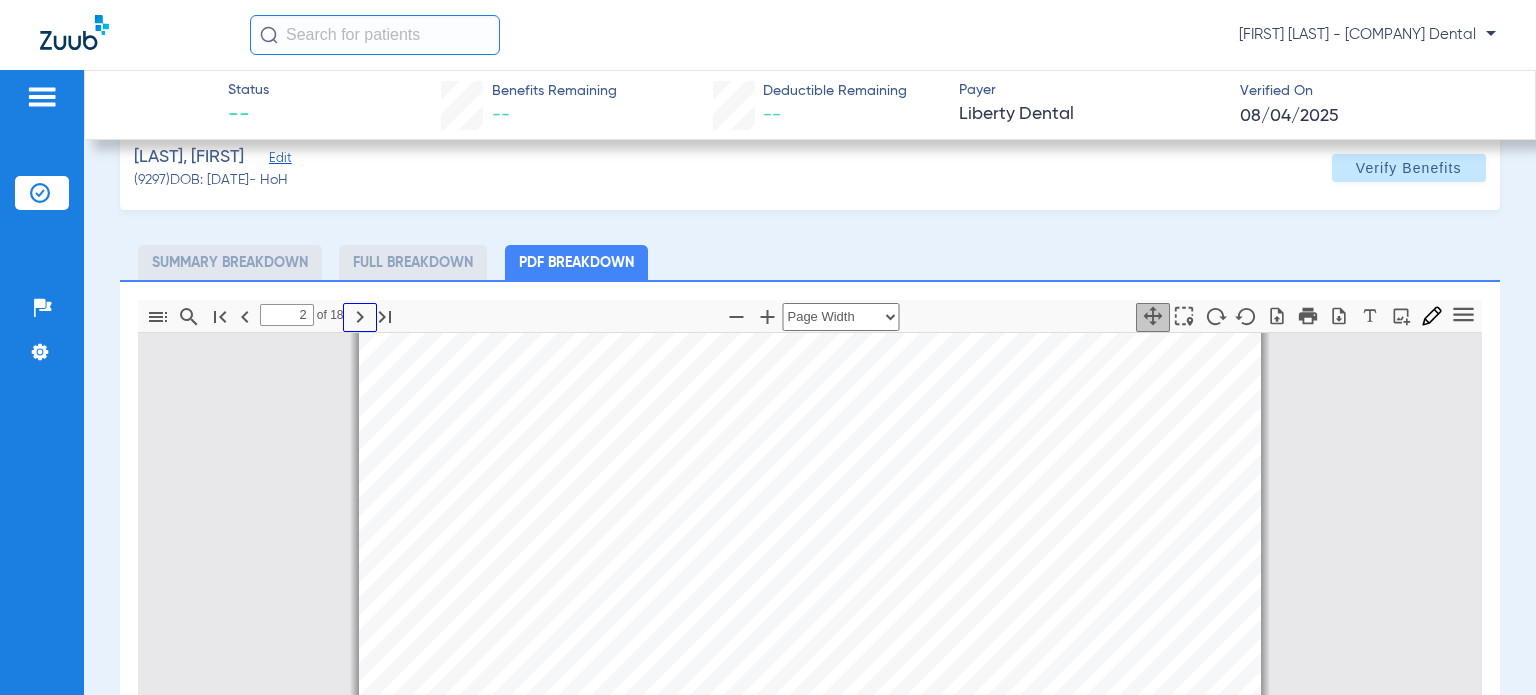 click 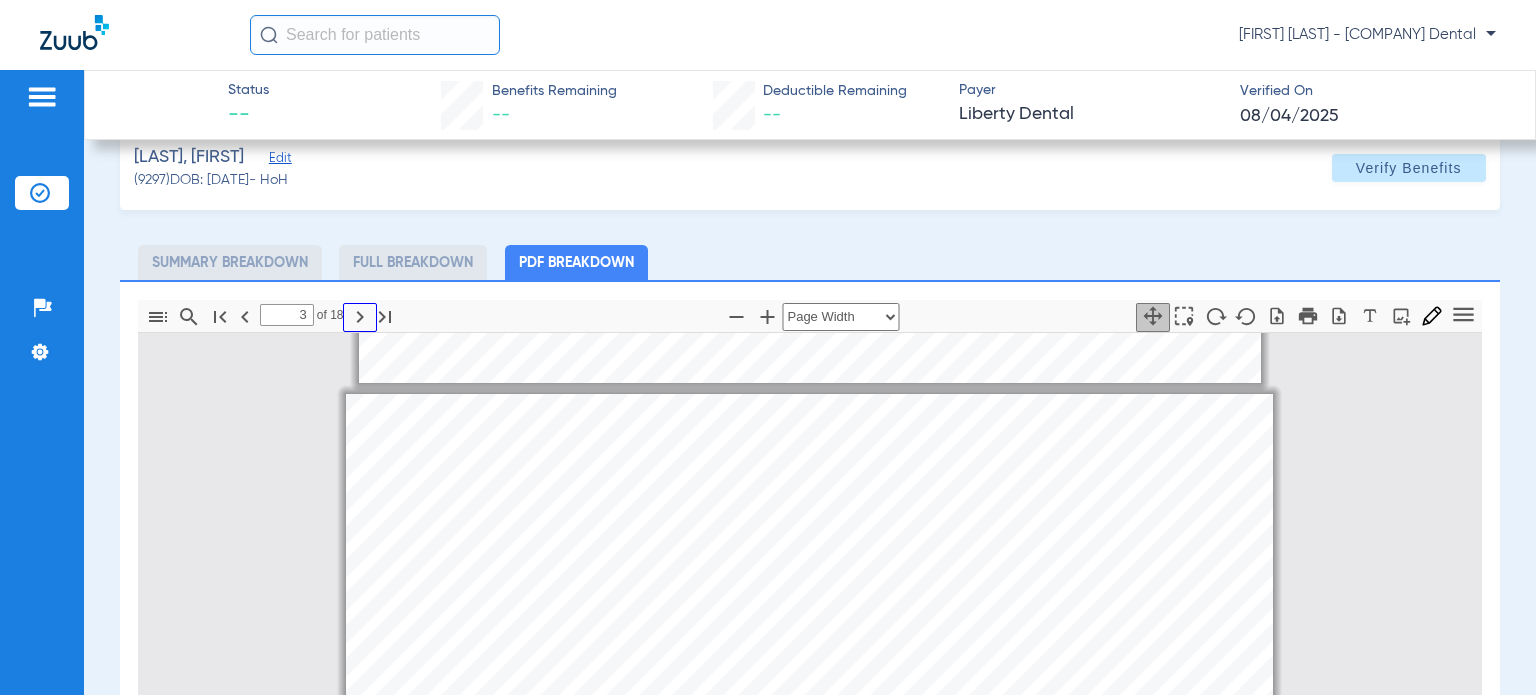 scroll, scrollTop: 2147, scrollLeft: 0, axis: vertical 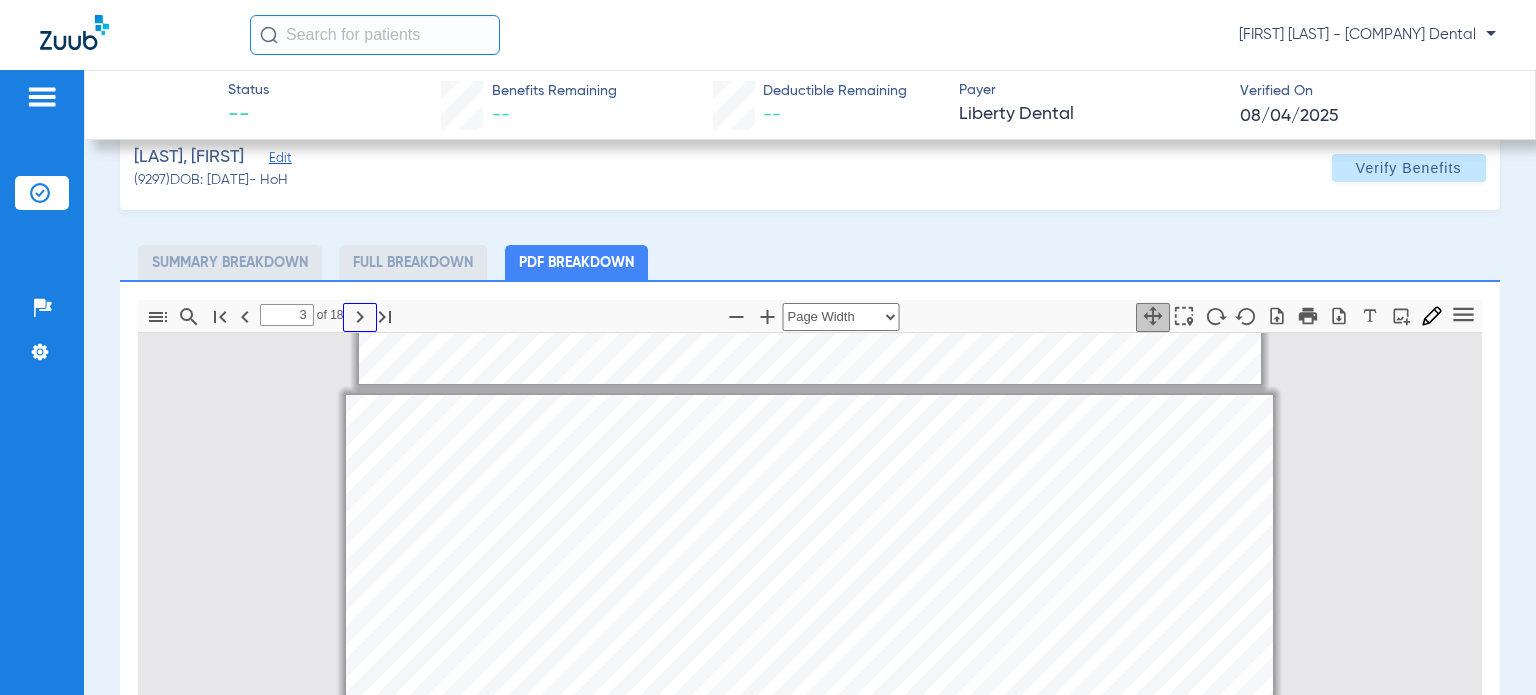 click 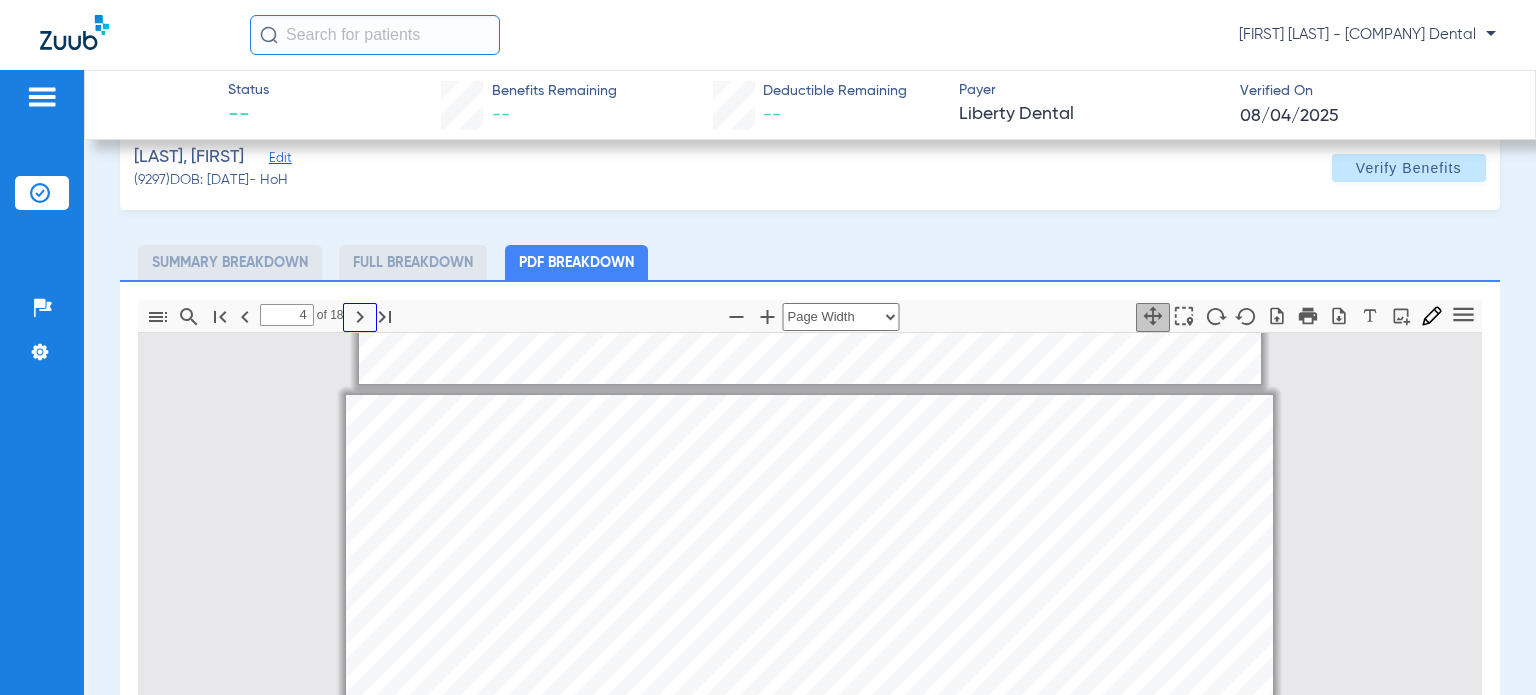 scroll, scrollTop: 3418, scrollLeft: 0, axis: vertical 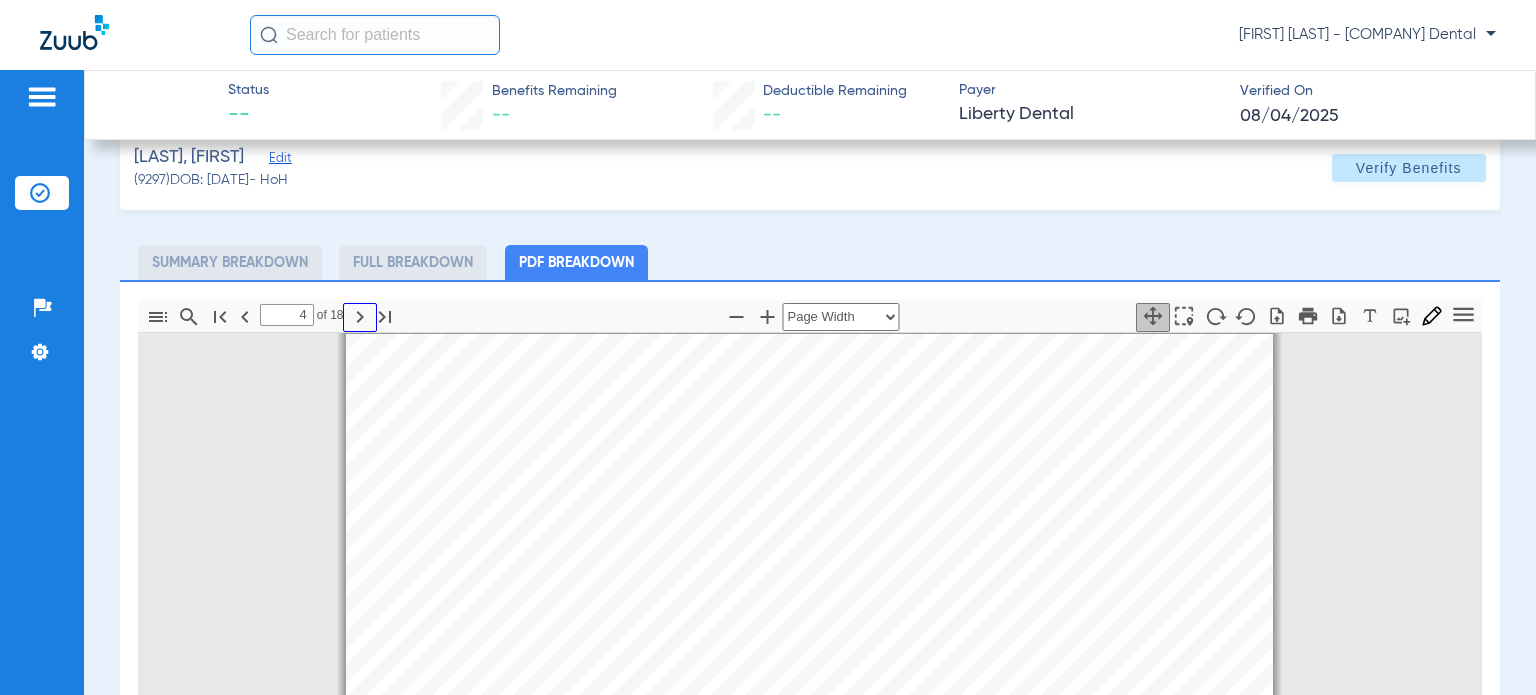 click 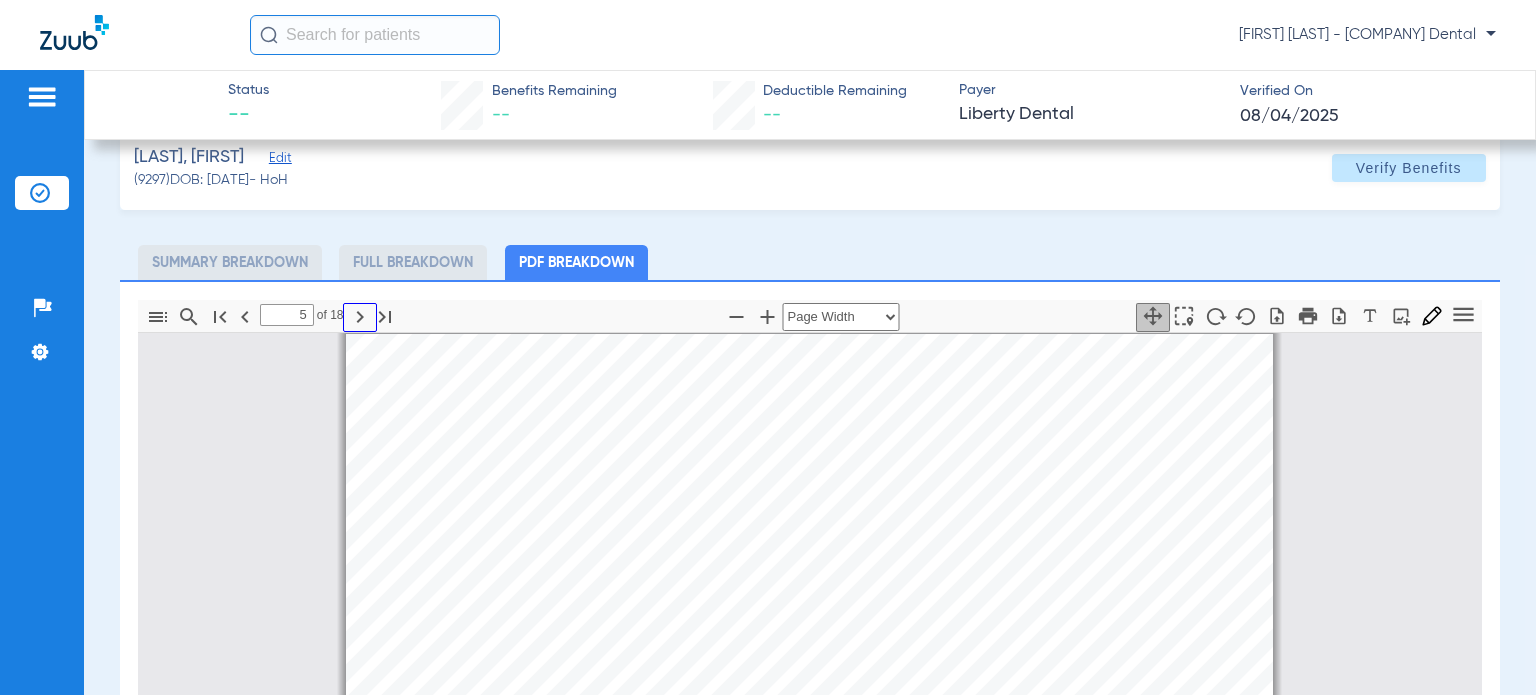 scroll, scrollTop: 4627, scrollLeft: 0, axis: vertical 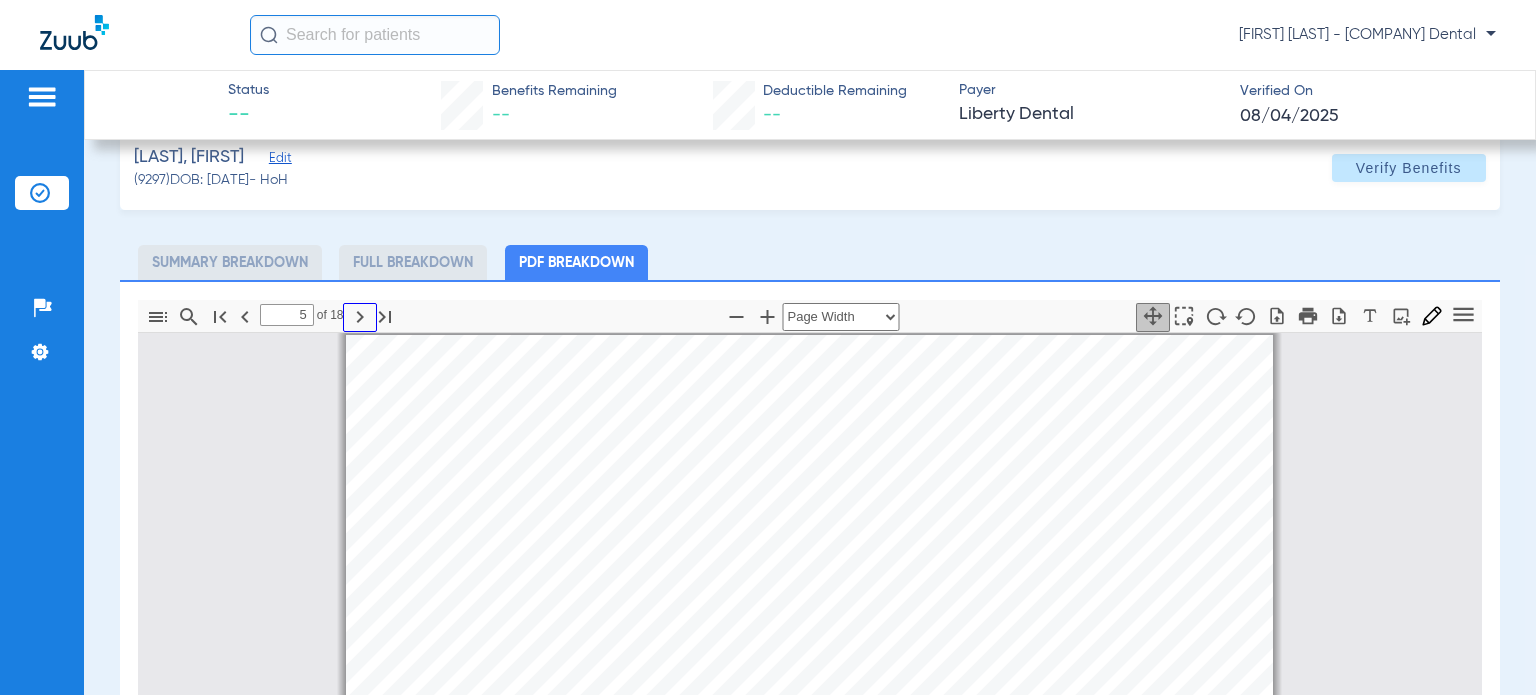 click 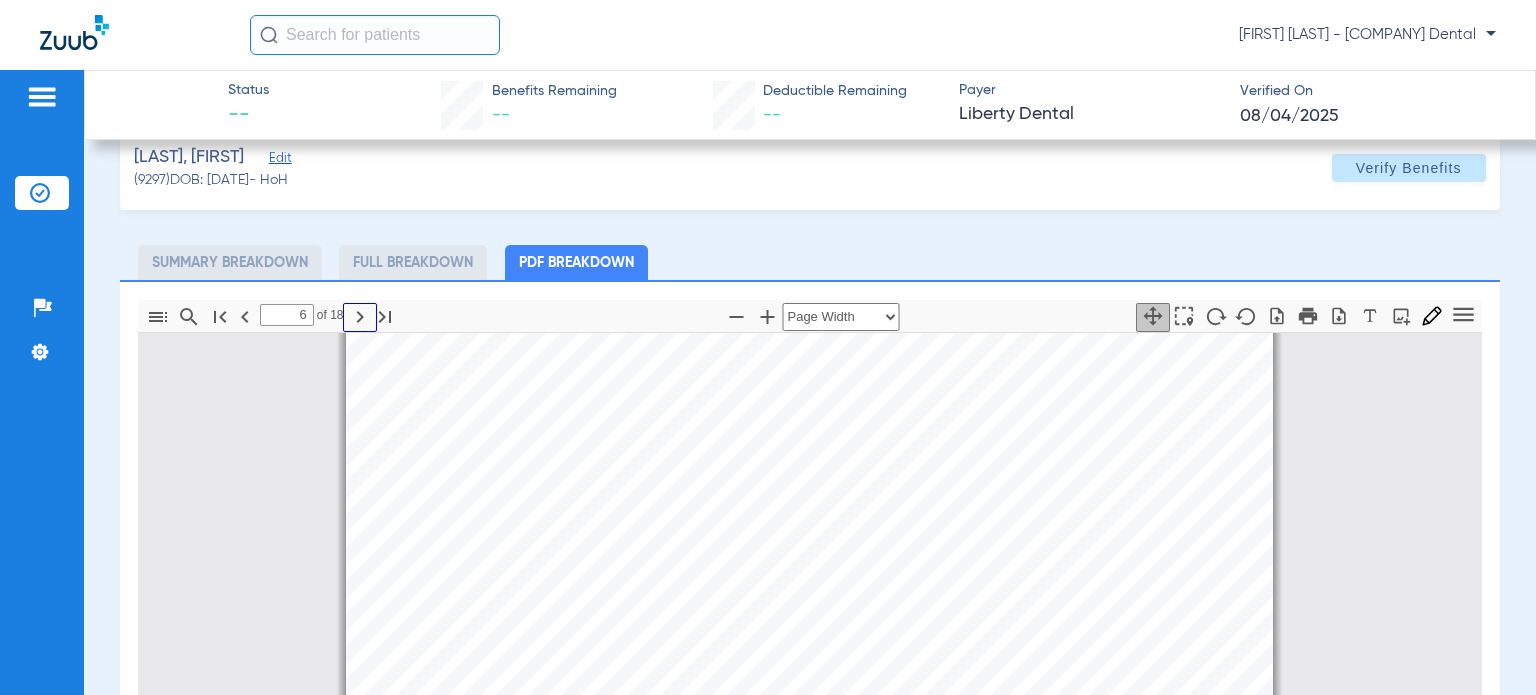 scroll, scrollTop: 6188, scrollLeft: 0, axis: vertical 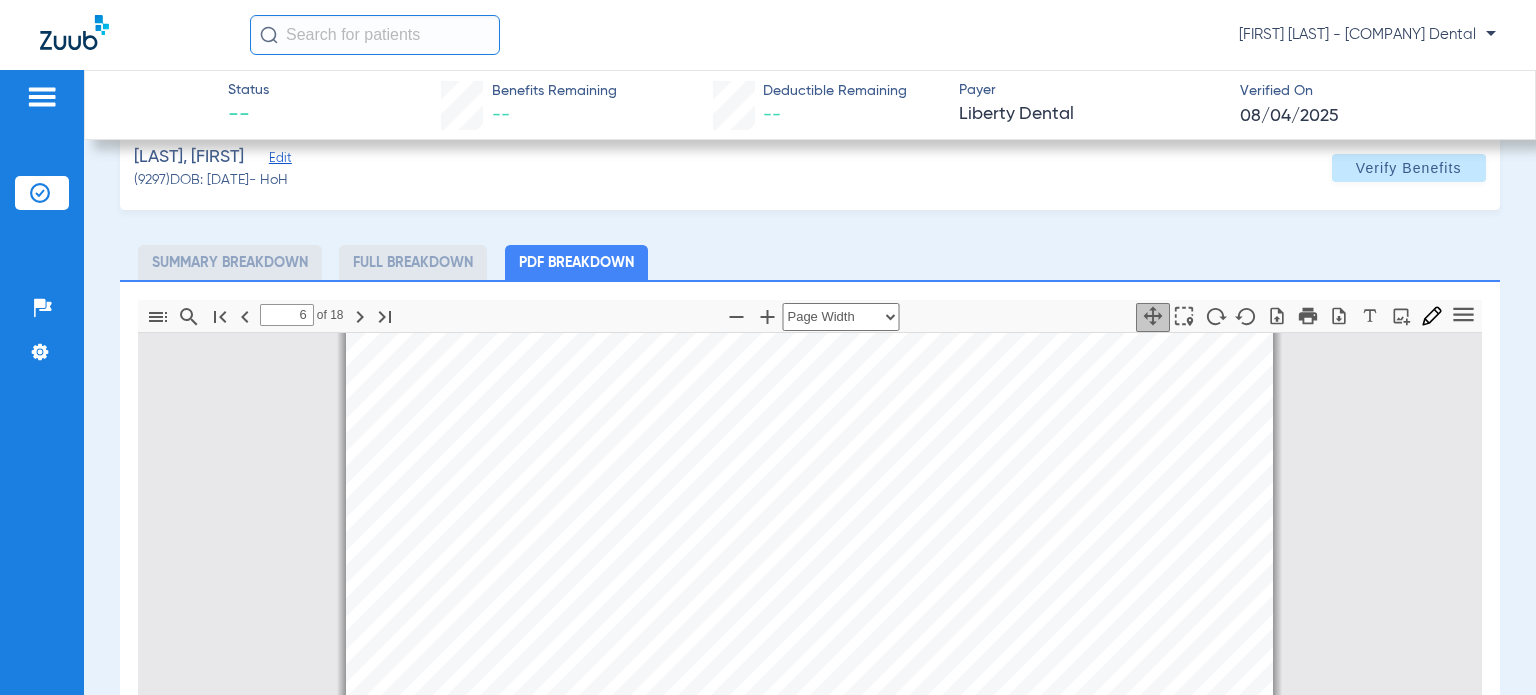 drag, startPoint x: 535, startPoint y: 426, endPoint x: 1001, endPoint y: 417, distance: 466.0869 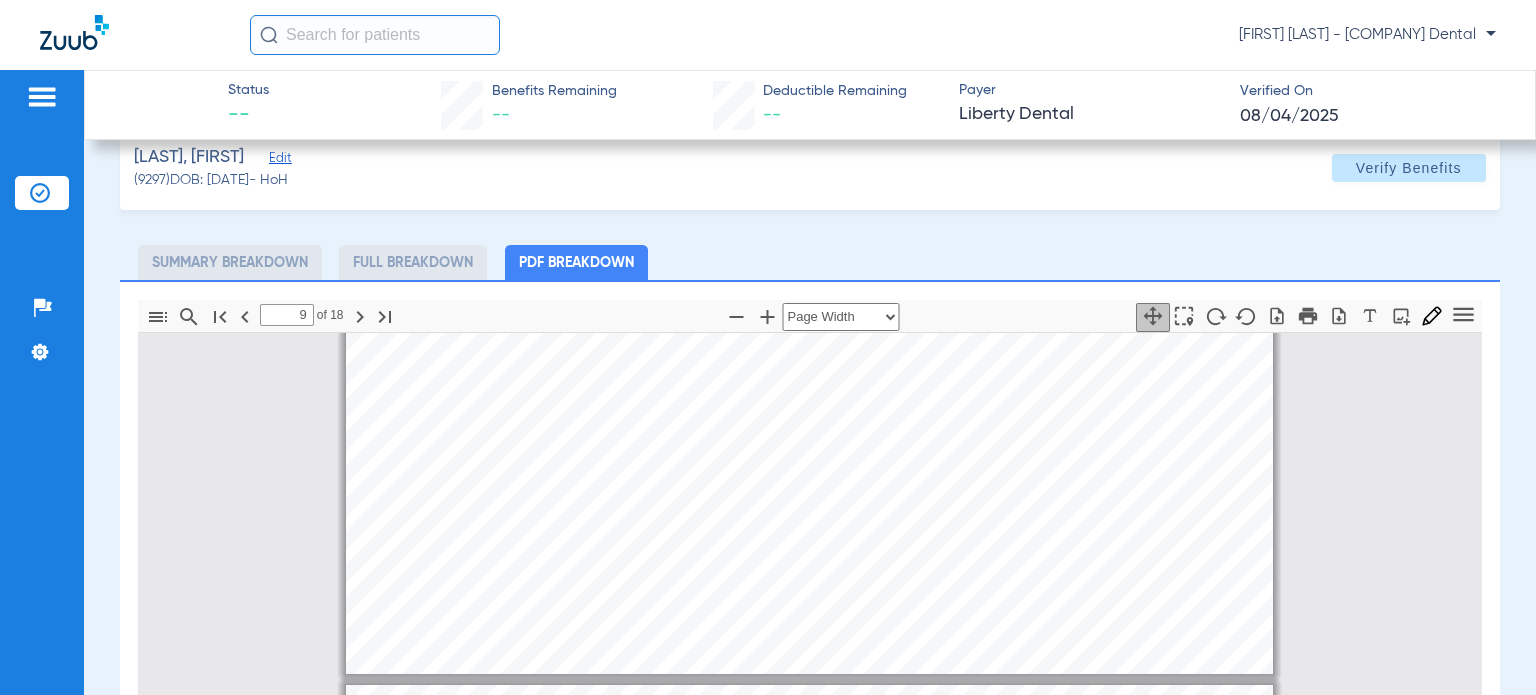 type on "8" 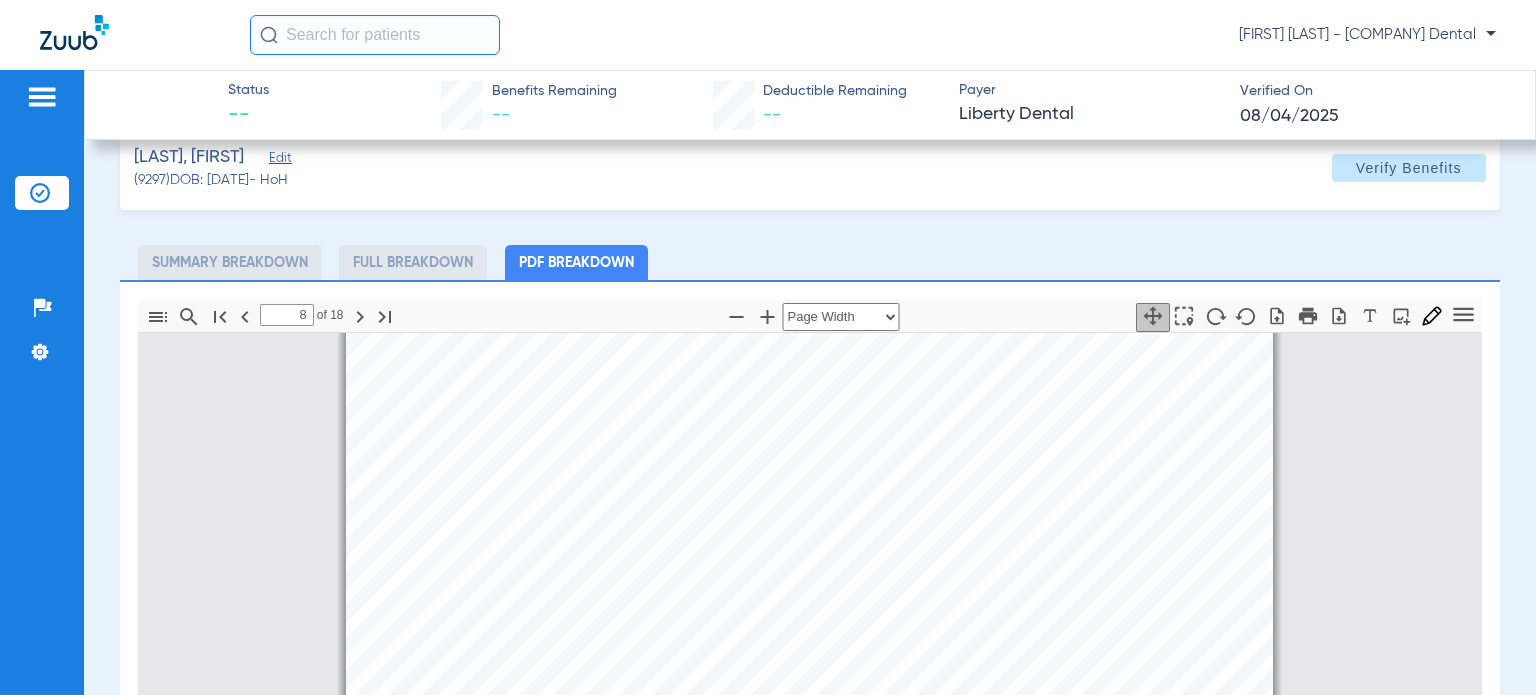 scroll, scrollTop: 8440, scrollLeft: 0, axis: vertical 